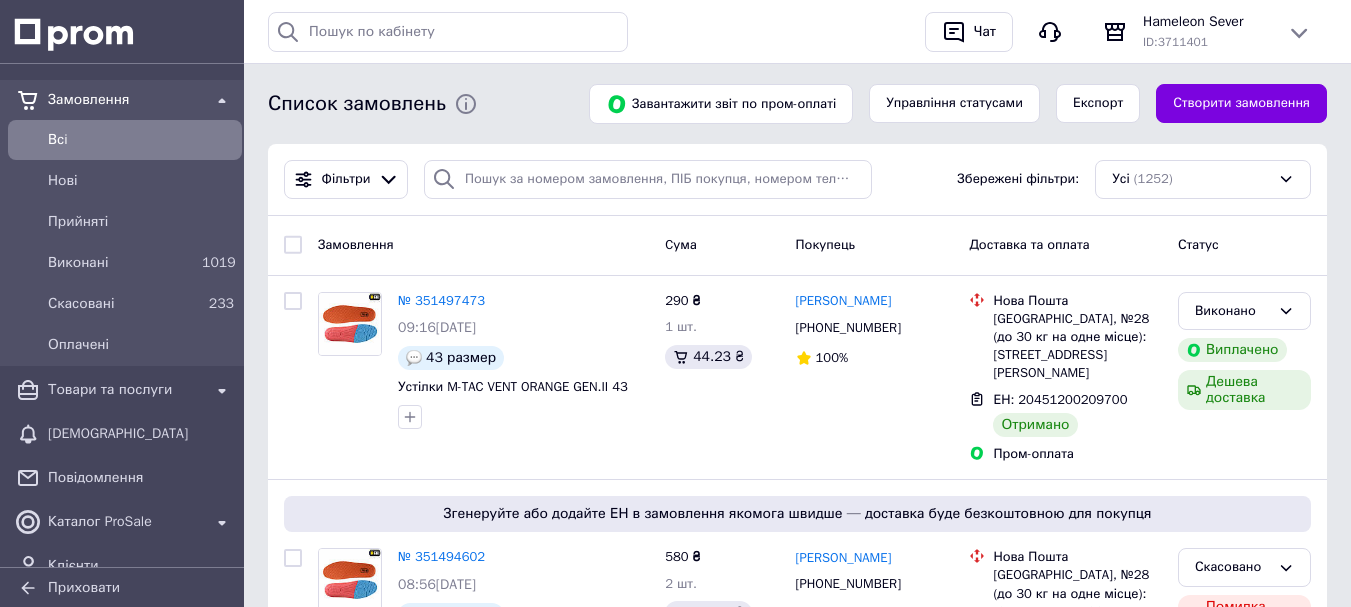 scroll, scrollTop: 0, scrollLeft: 0, axis: both 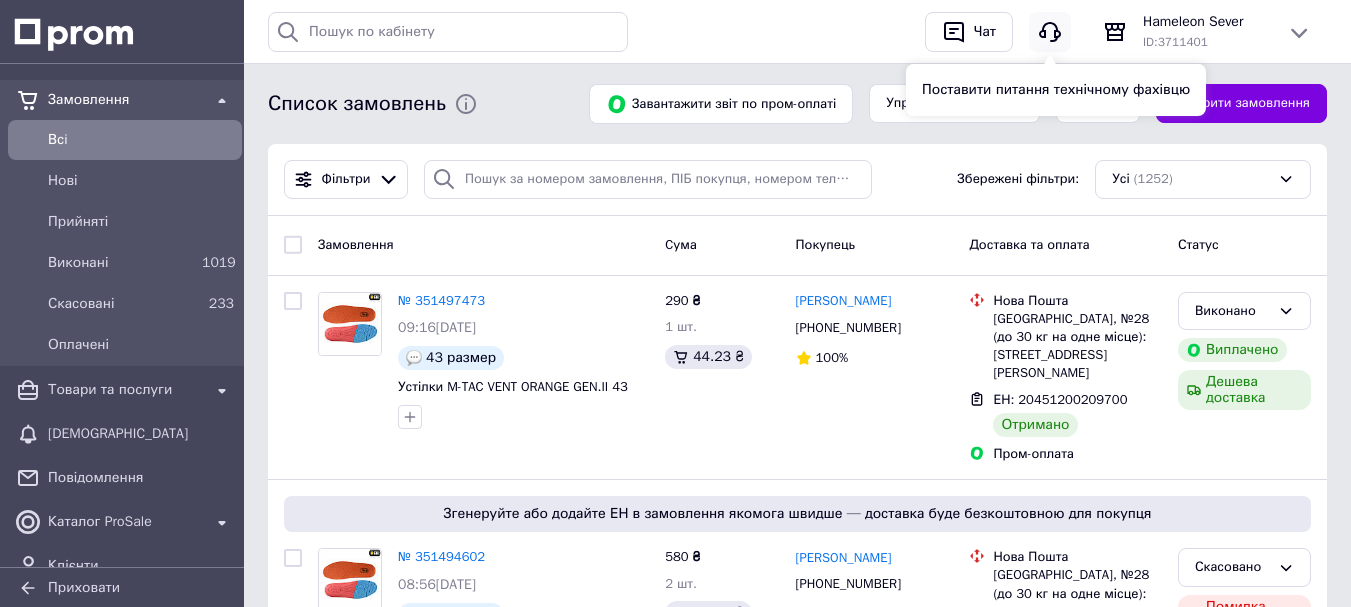 click 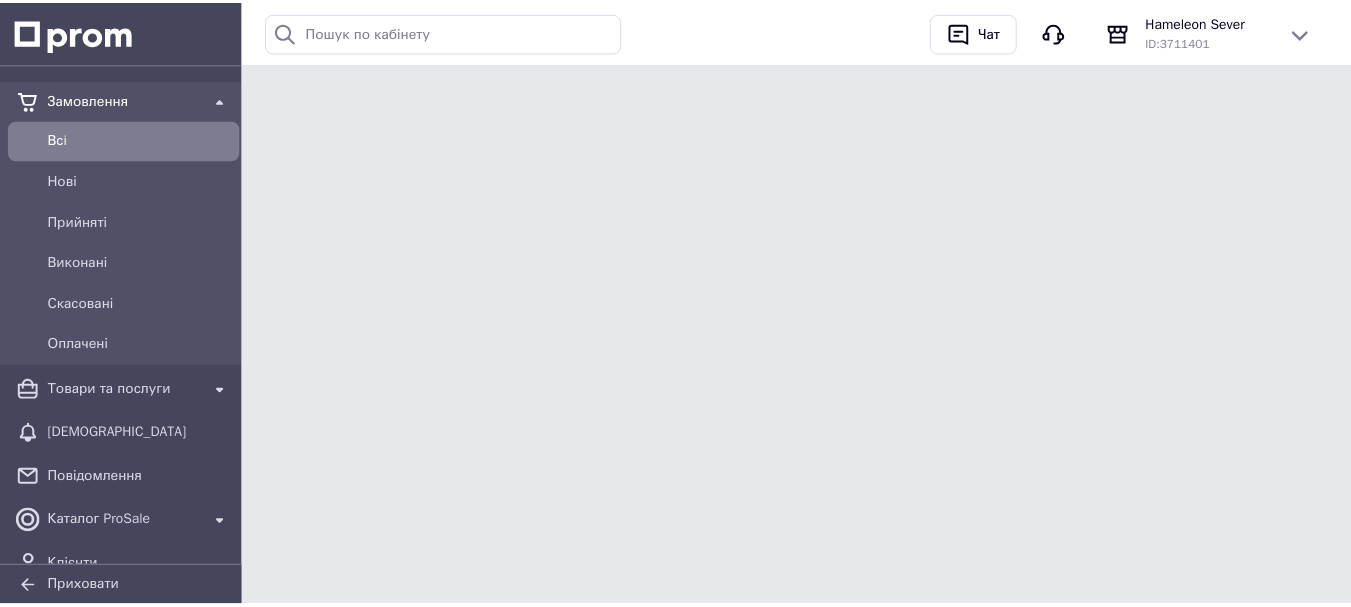 scroll, scrollTop: 0, scrollLeft: 0, axis: both 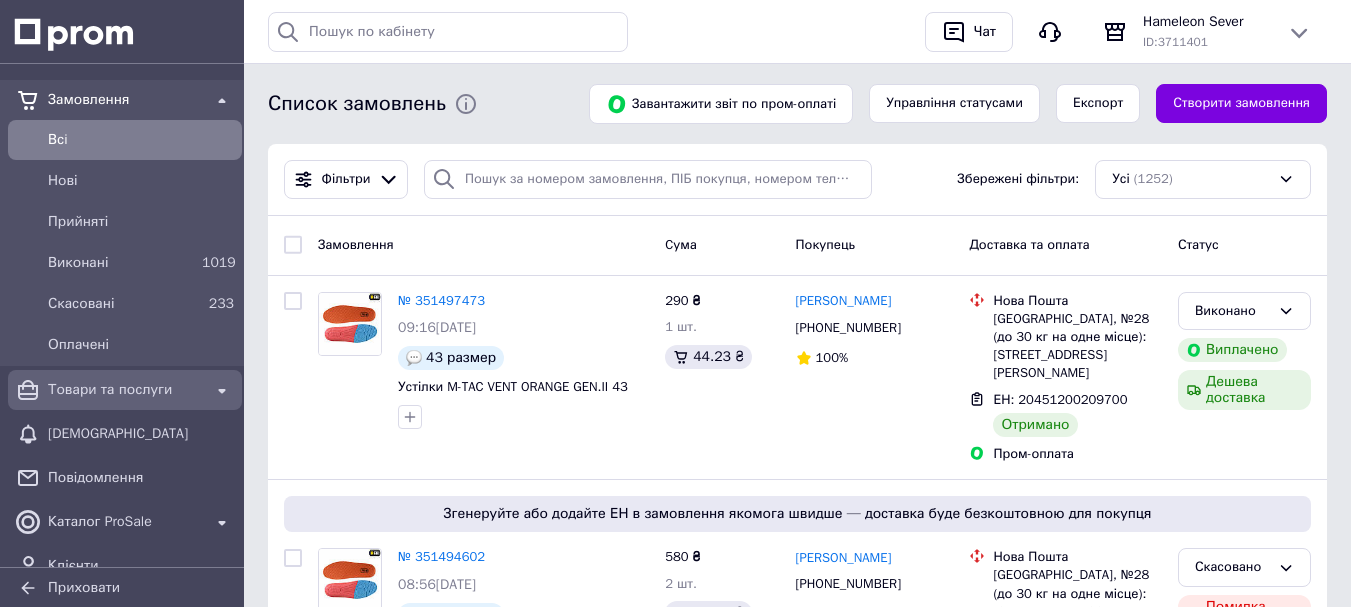 click on "Товари та послуги" at bounding box center [125, 390] 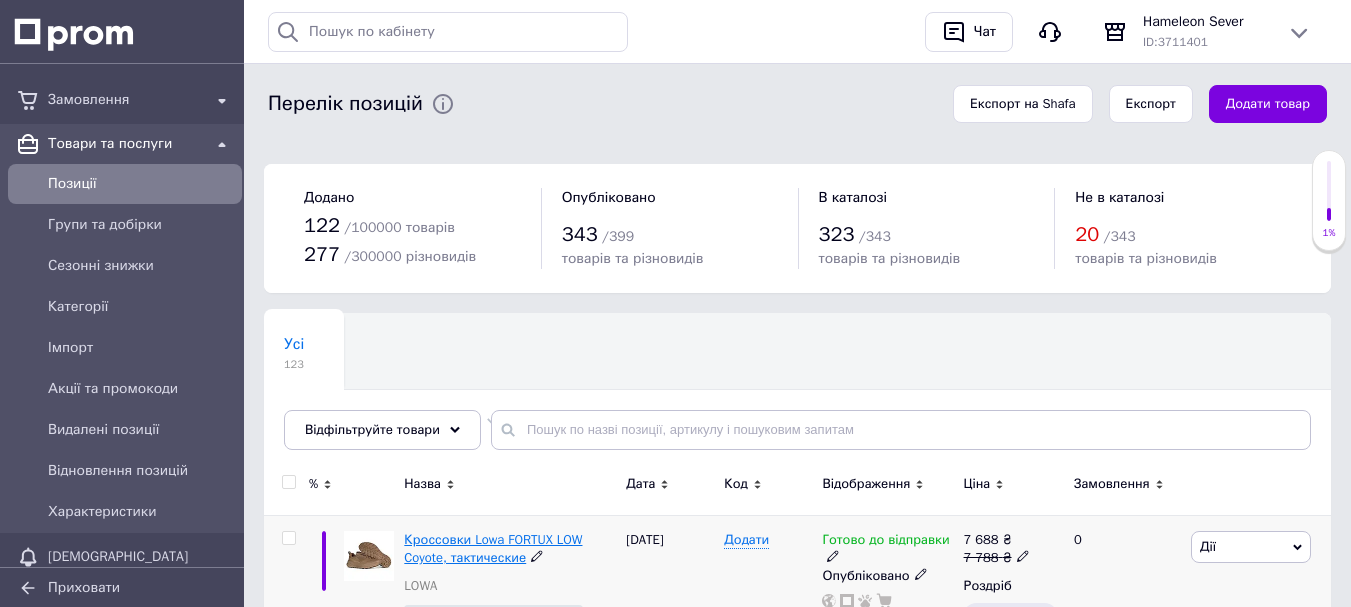 click on "Кроссовки  Lowa FORTUX LOW Coyote,  тактические" at bounding box center (493, 548) 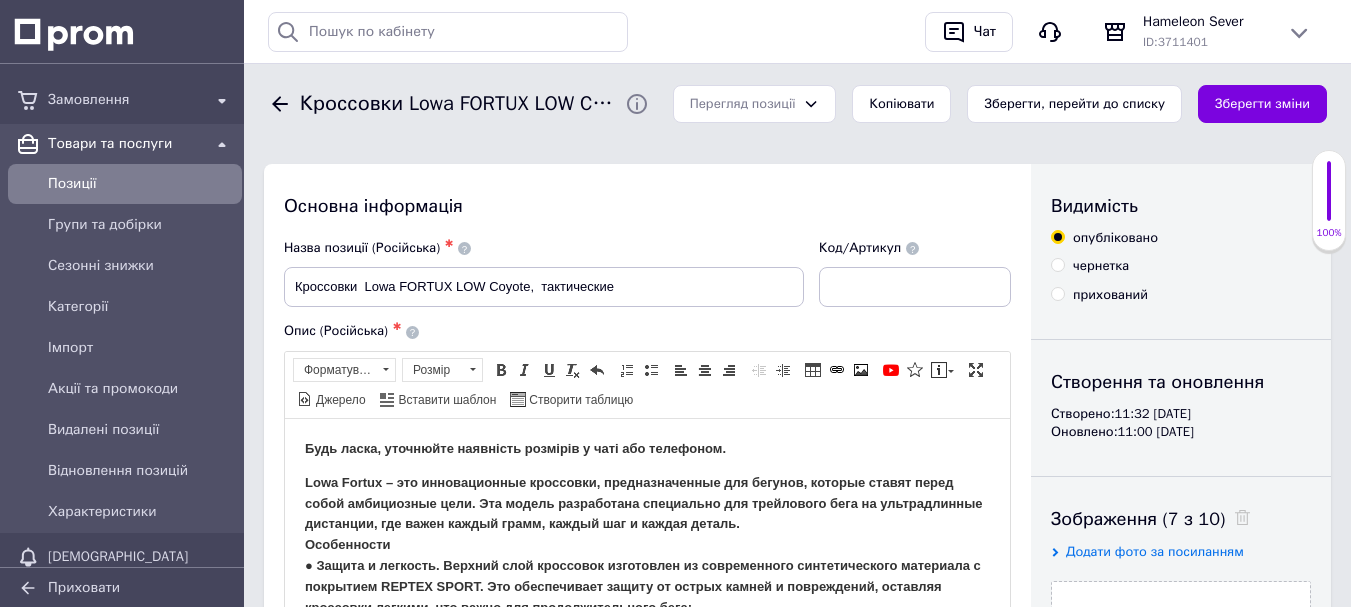 scroll, scrollTop: 0, scrollLeft: 0, axis: both 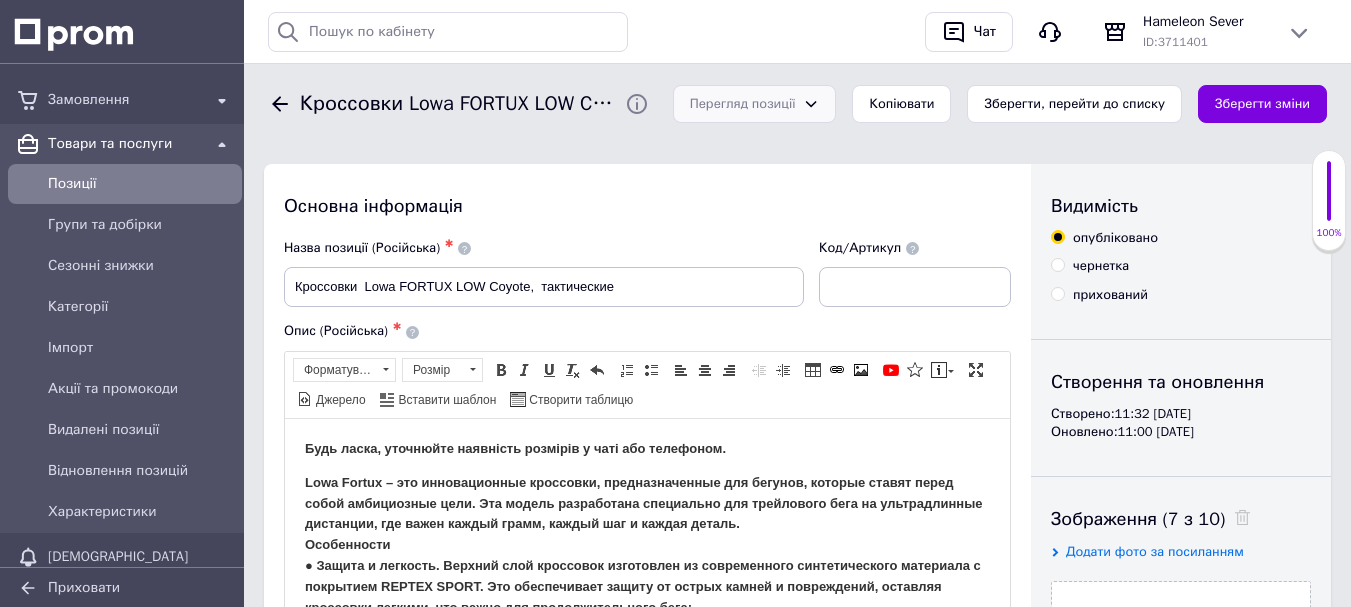 click 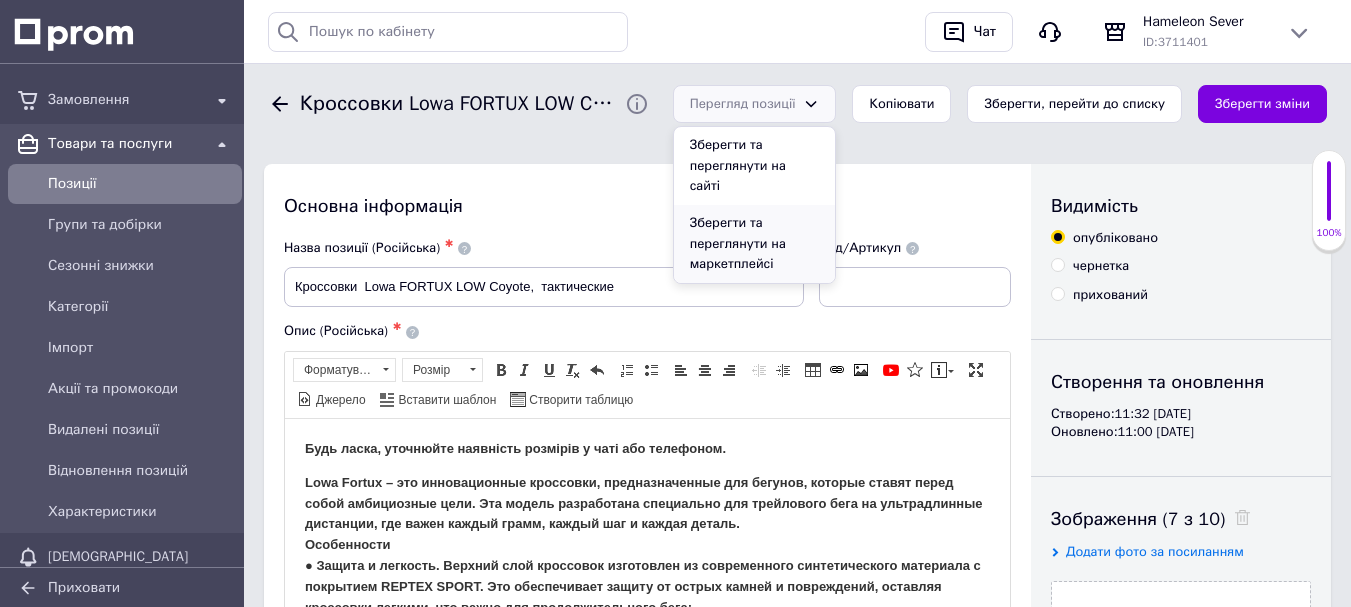 click on "Зберегти та переглянути на маркетплейсі" at bounding box center [755, 244] 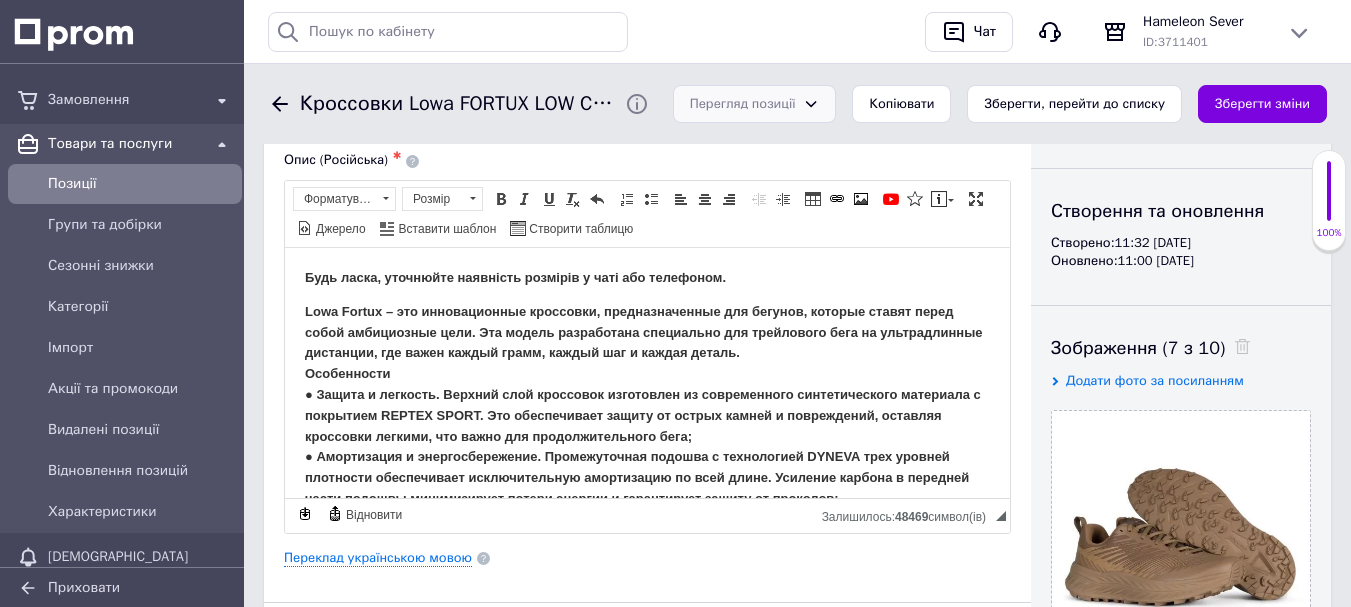 scroll, scrollTop: 0, scrollLeft: 0, axis: both 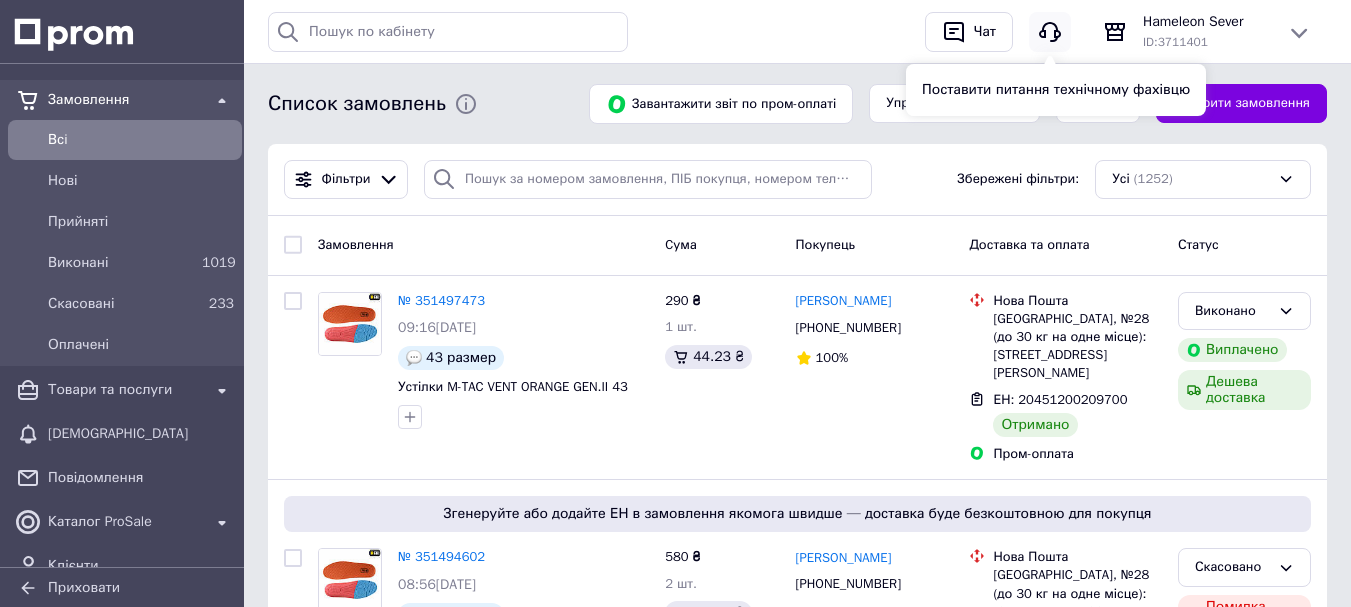 click 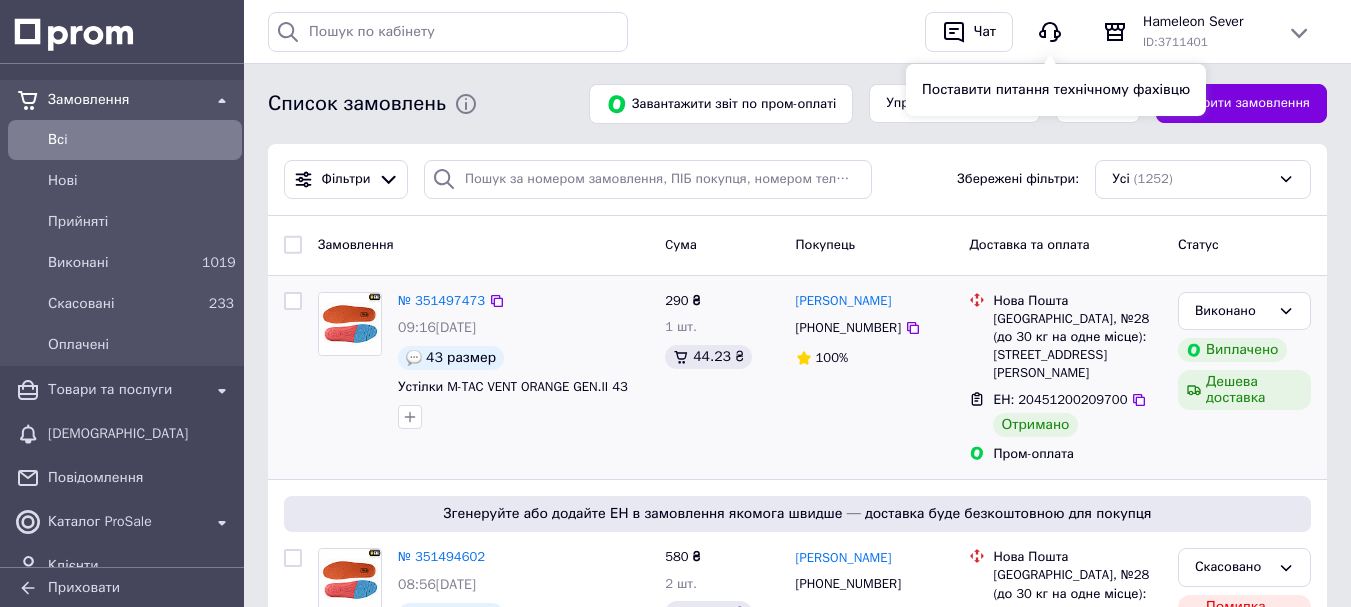 click on "Замовлення Всi Нові Прийняті Виконані 1019 Скасовані 233 Оплачені Товари та послуги Сповіщення Повідомлення Каталог ProSale Клієнти Відгуки Показники роботи компанії Панель управління Аналітика Управління сайтом Гаманець компанії Маркет Налаштування Тарифи та рахунки Приховати
Історія пошуку Очистити всю https://my.prom.ua/cms/order Чат Hameleon Sever ID:  3711401 Сайт Hameleon Sever Сторінка на порталі Кабінет покупця Довідка Перевірити стан системи Вийти
Список замовлень   Завантажити звіт по пром-оплаті Усі (1252)" at bounding box center [675, 2115] 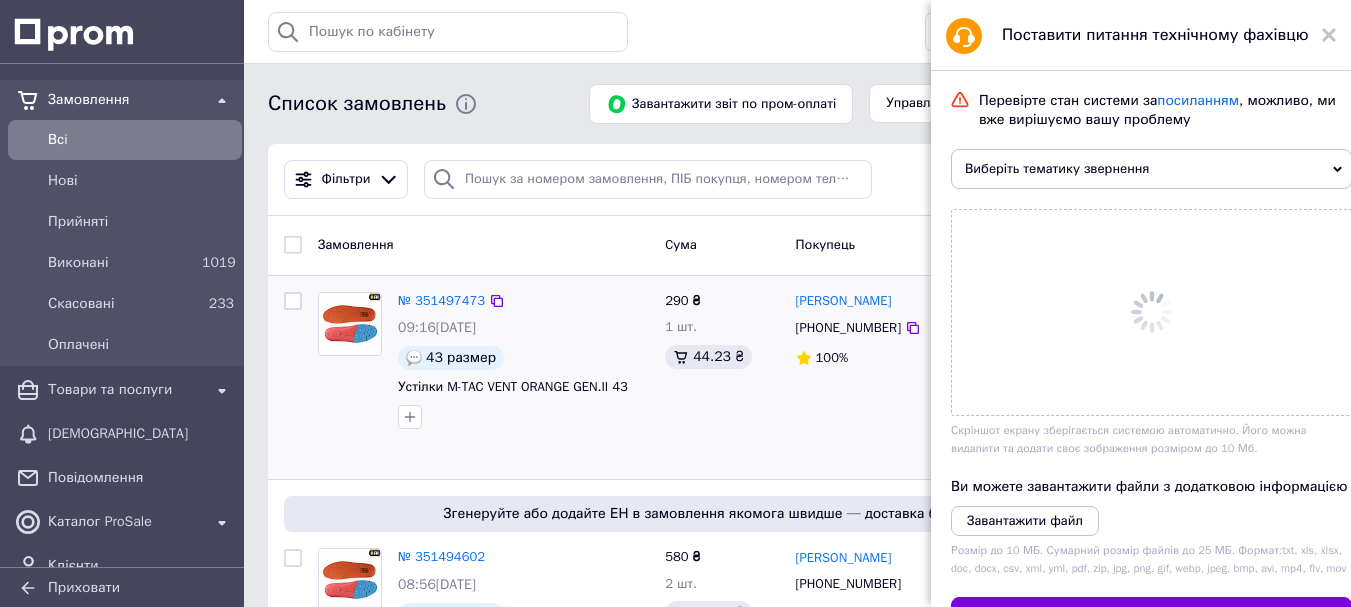 scroll, scrollTop: 200, scrollLeft: 0, axis: vertical 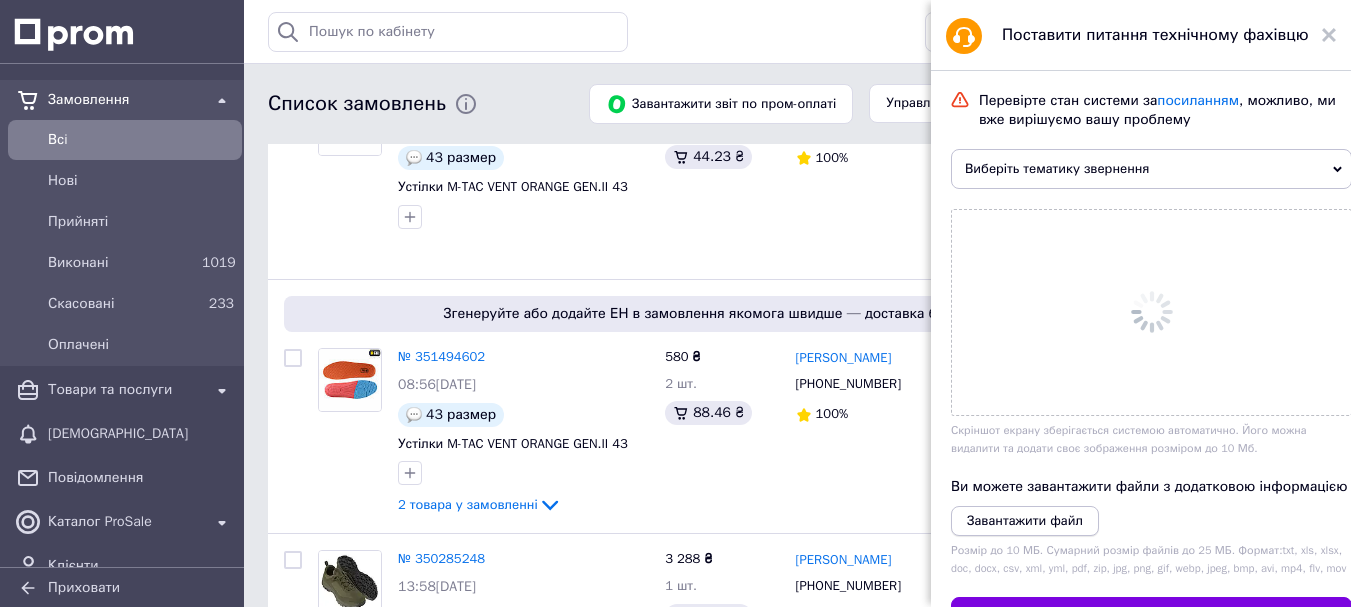 click on "Завантажити файл" at bounding box center [1025, 520] 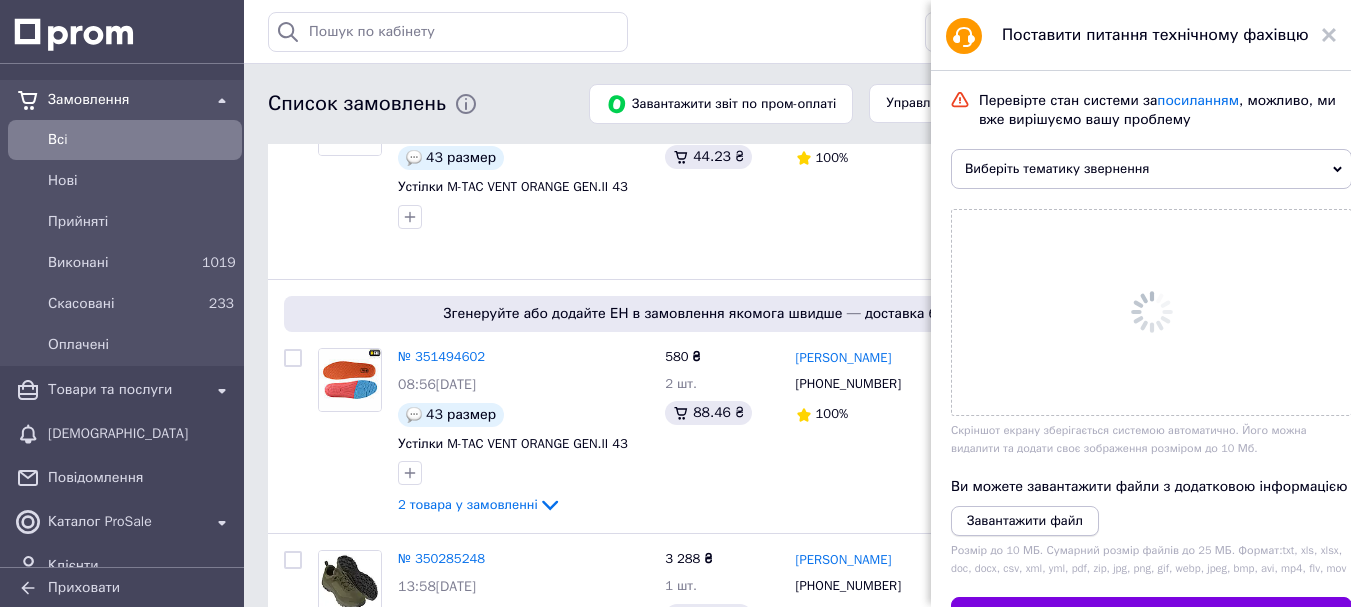 scroll, scrollTop: 0, scrollLeft: 0, axis: both 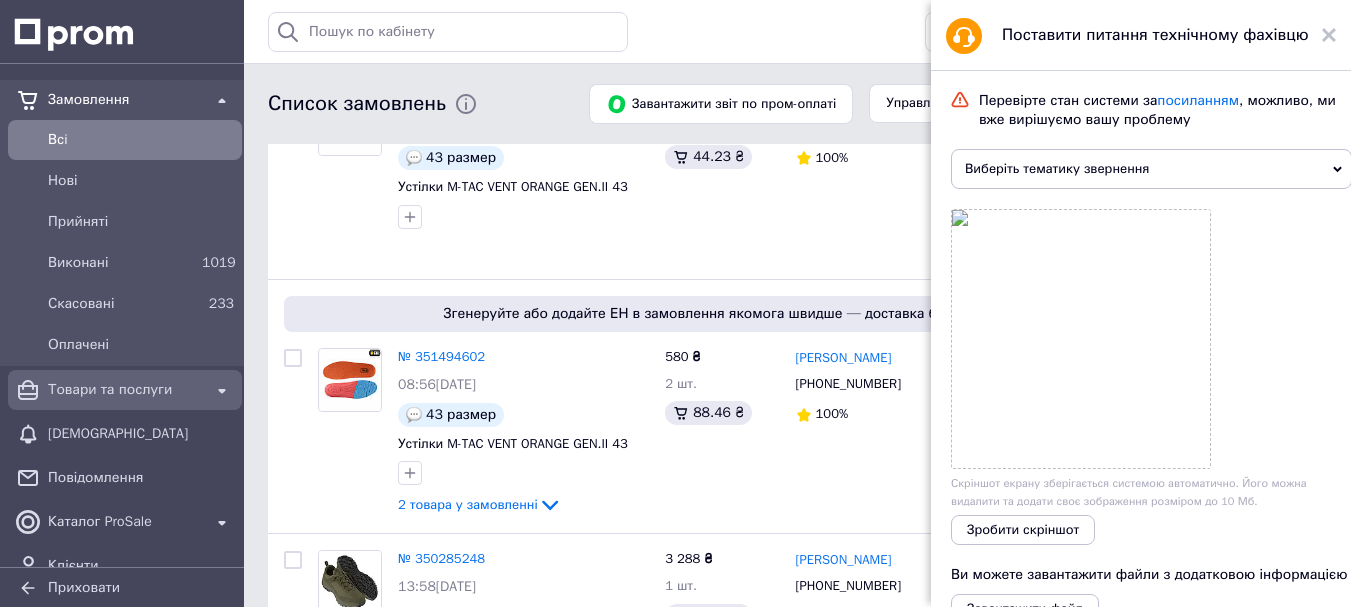 click on "Товари та послуги" at bounding box center [125, 390] 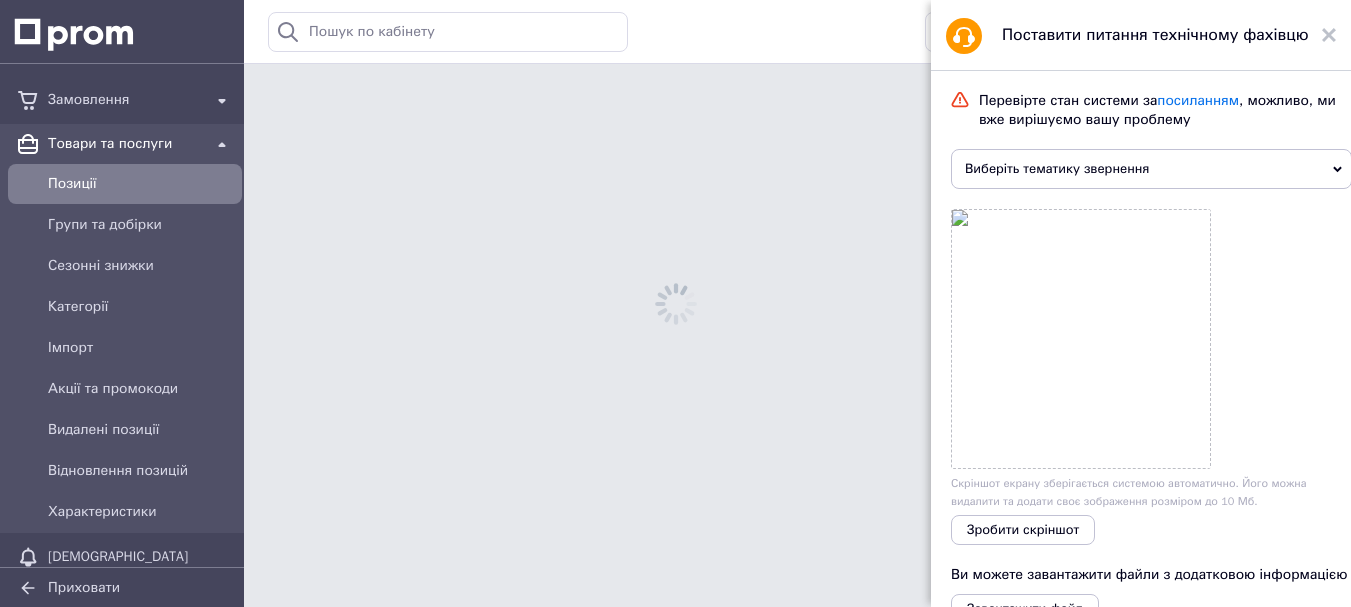 scroll, scrollTop: 0, scrollLeft: 0, axis: both 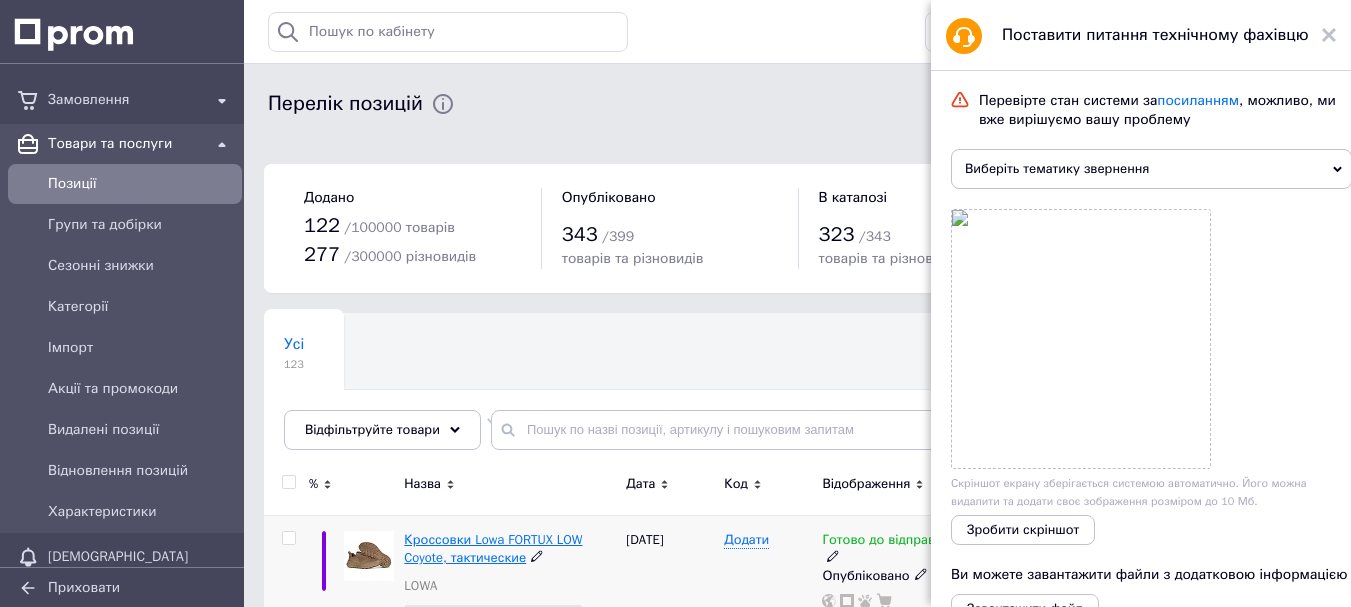 click on "Кроссовки  Lowa FORTUX LOW Coyote,  тактические" at bounding box center (493, 548) 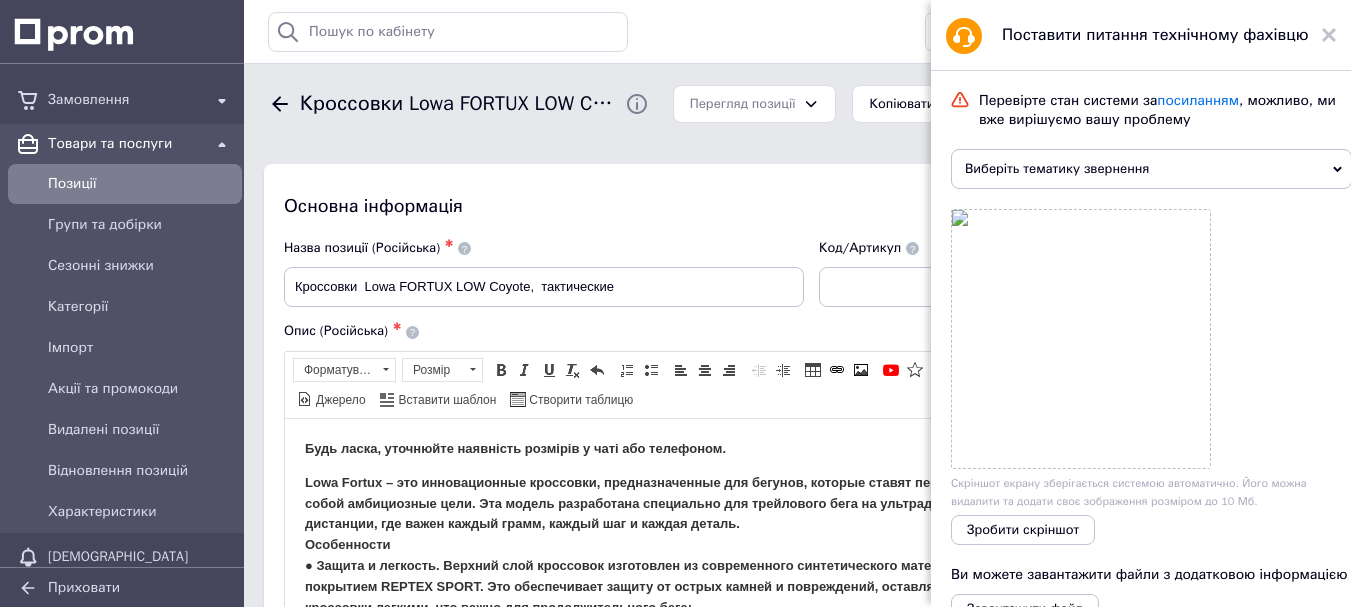 scroll, scrollTop: 0, scrollLeft: 0, axis: both 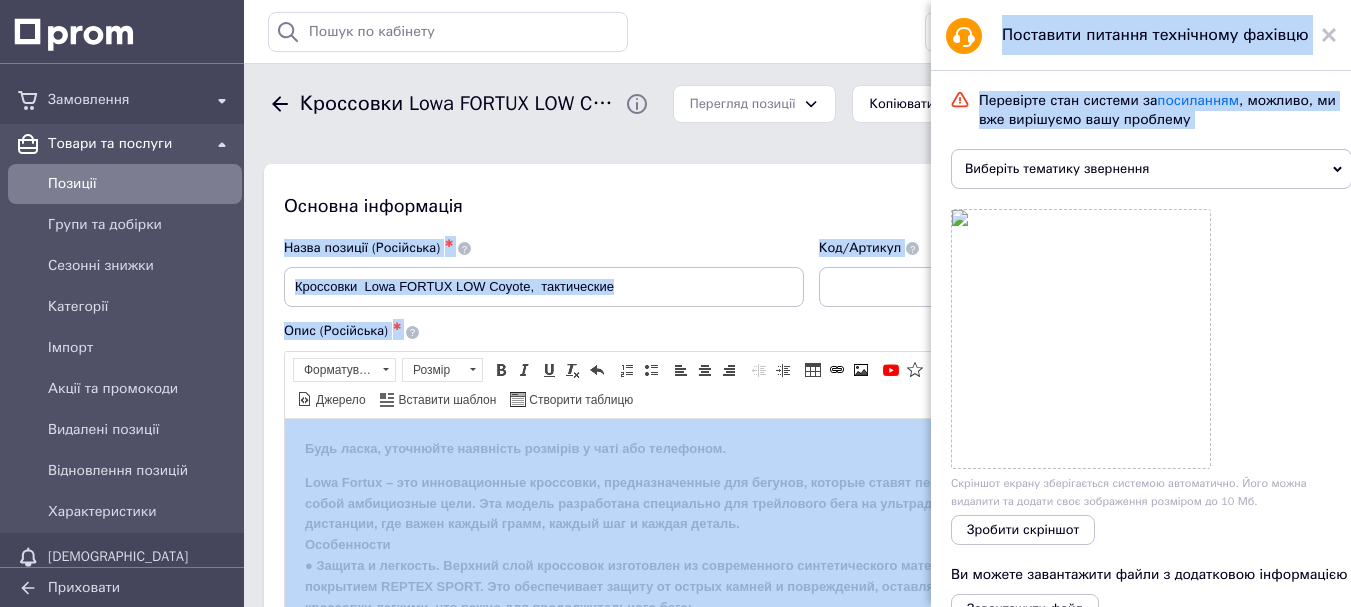 click on "Замовлення Товари та послуги Позиції Групи та добірки Сезонні знижки Категорії Імпорт Акції та промокоди Видалені позиції Відновлення позицій Характеристики Сповіщення Повідомлення Каталог ProSale Клієнти Відгуки Показники роботи компанії Панель управління Аналітика Управління сайтом Гаманець компанії Маркет Налаштування Тарифи та рахунки Приховати
Історія пошуку Очистити всю https://my.prom.ua/cms/order Чат Hameleon Sever ID:  3711401 Сайт Hameleon Sever Сторінка на порталі Кабінет покупця Довідка Вийти
✱ ✱" at bounding box center [675, 1695] 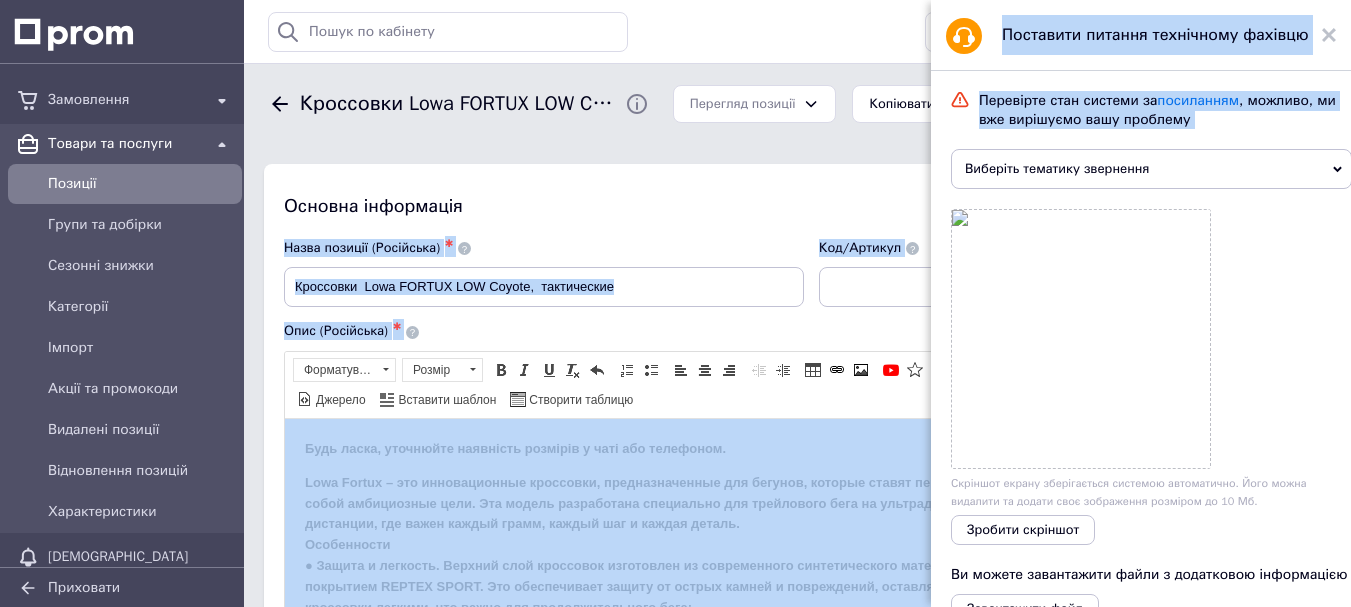 click 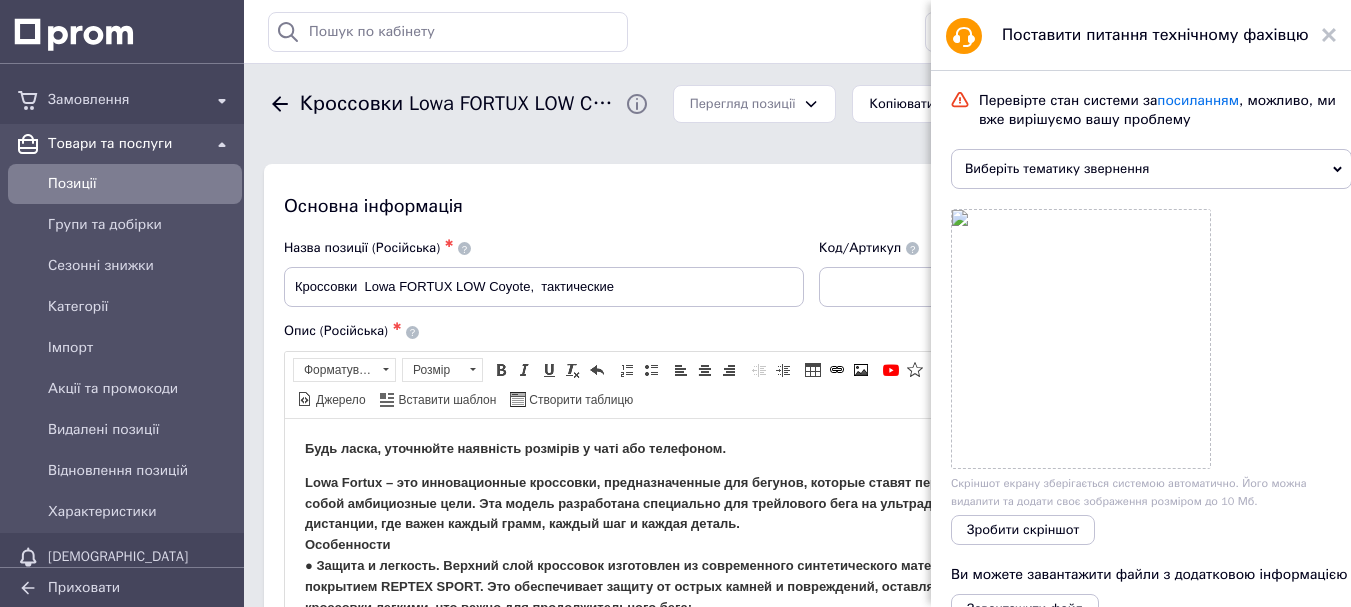 click 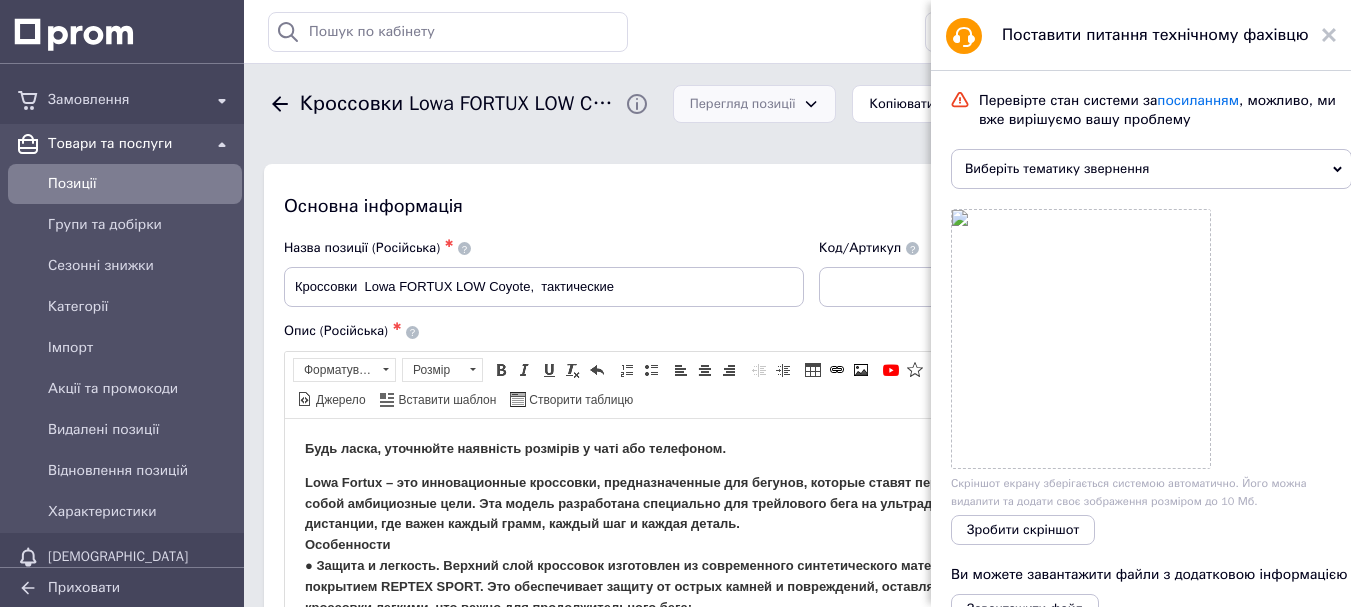 click 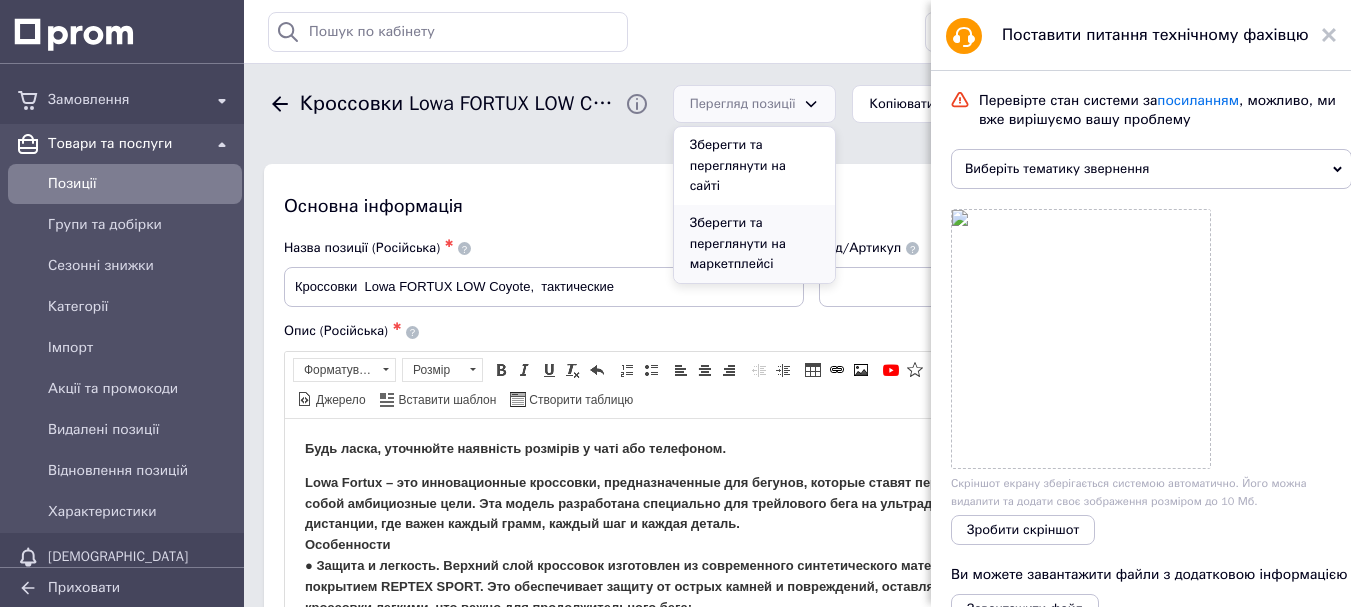 click on "Зберегти та переглянути на маркетплейсі" at bounding box center (755, 244) 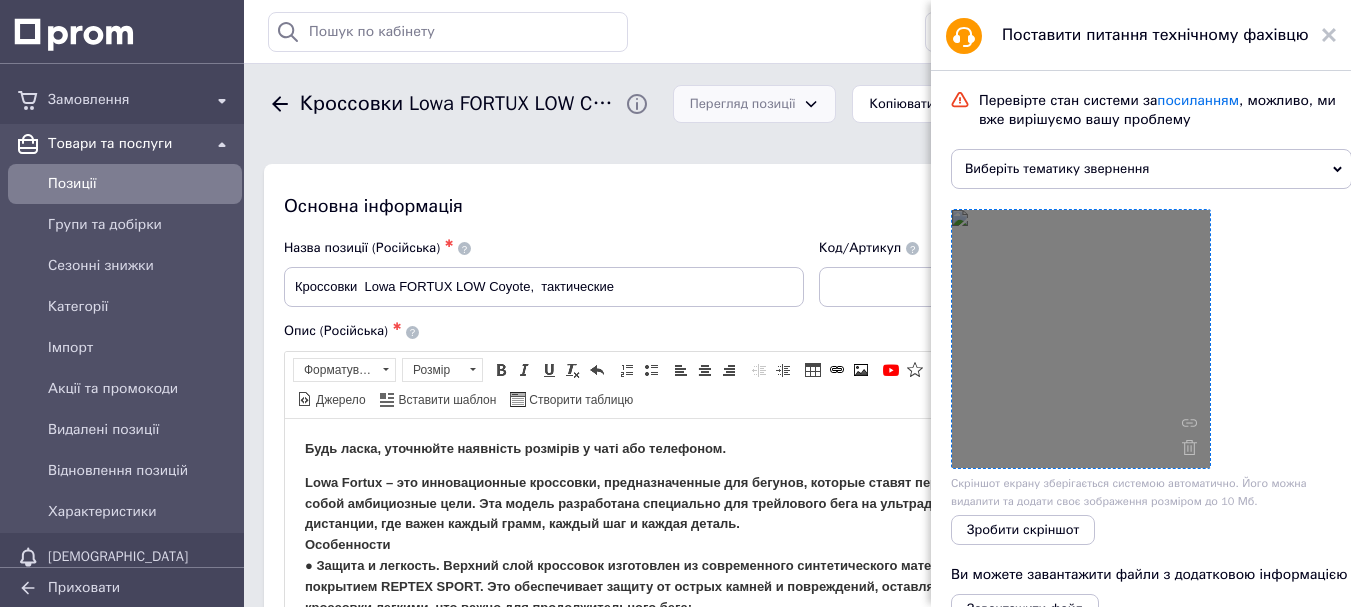click at bounding box center [1081, 339] 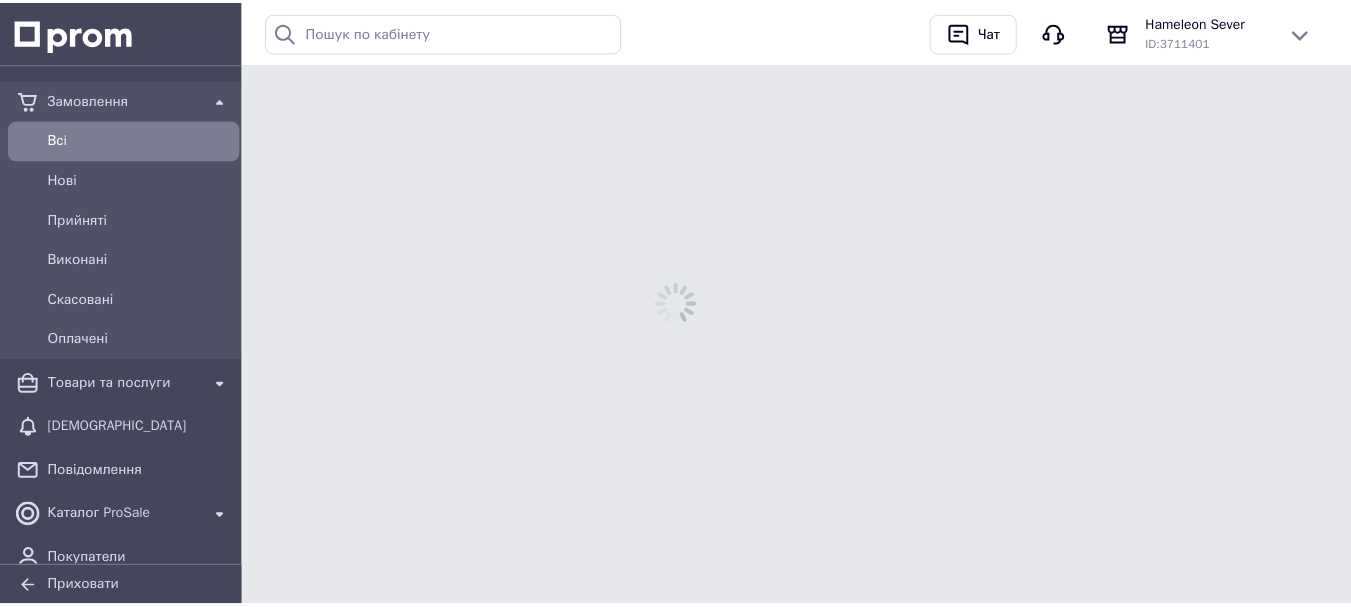 scroll, scrollTop: 0, scrollLeft: 0, axis: both 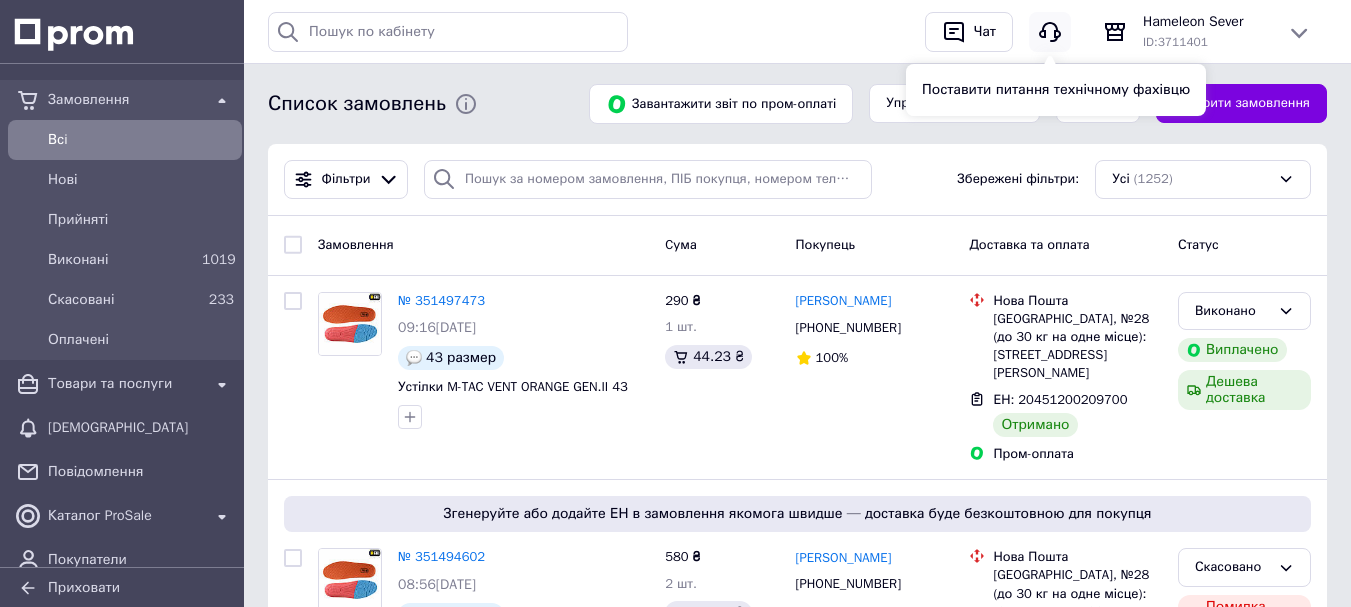 click 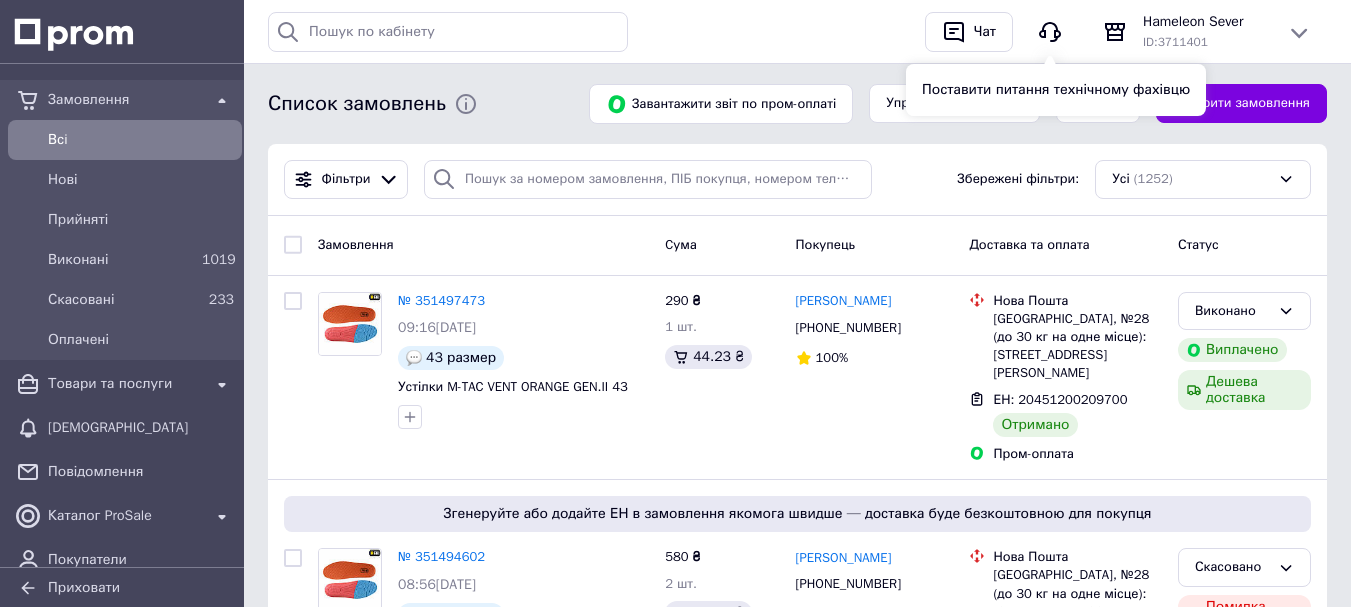 click on "Нова Пошта" at bounding box center [1077, 301] 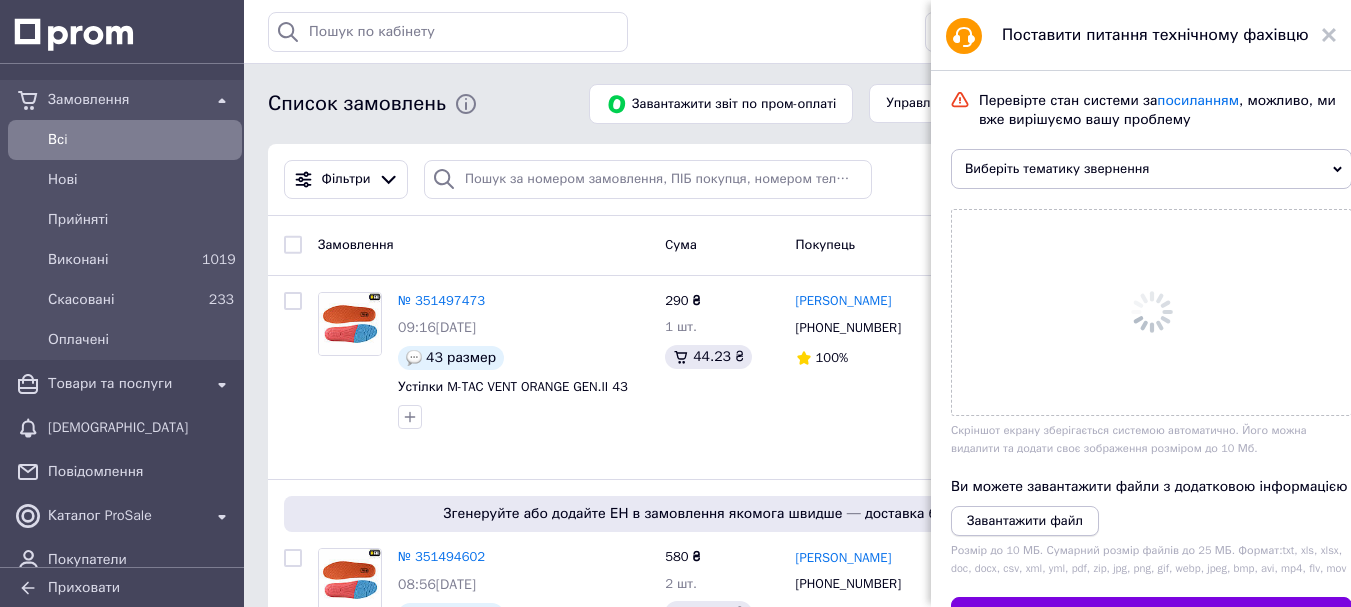 click on "Завантажити файл" at bounding box center [1025, 520] 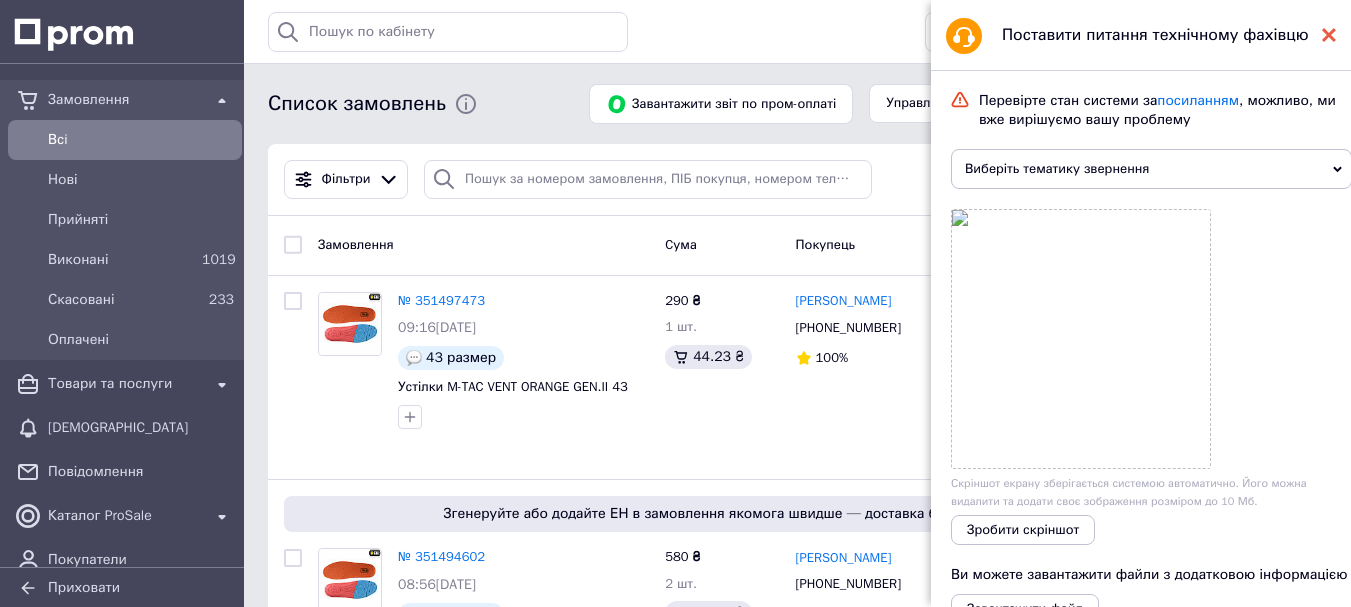 click 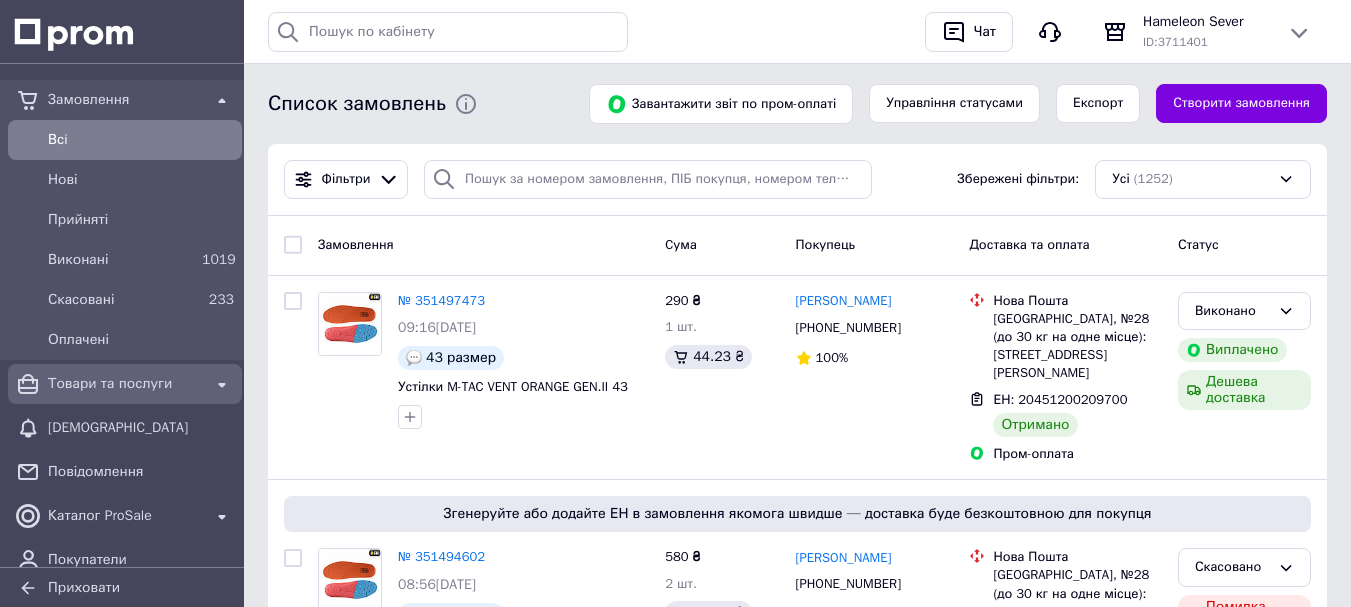 click on "Товари та послуги" at bounding box center [125, 384] 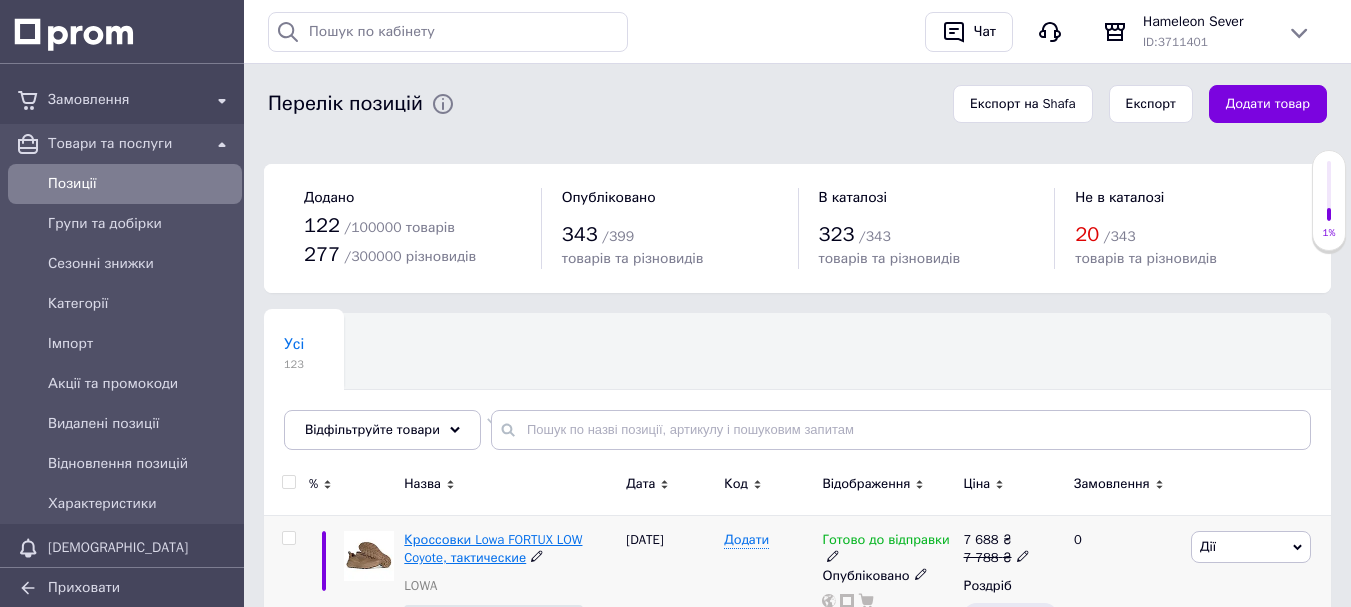 click on "Кроссовки  Lowa FORTUX LOW Coyote,  тактические" at bounding box center (493, 548) 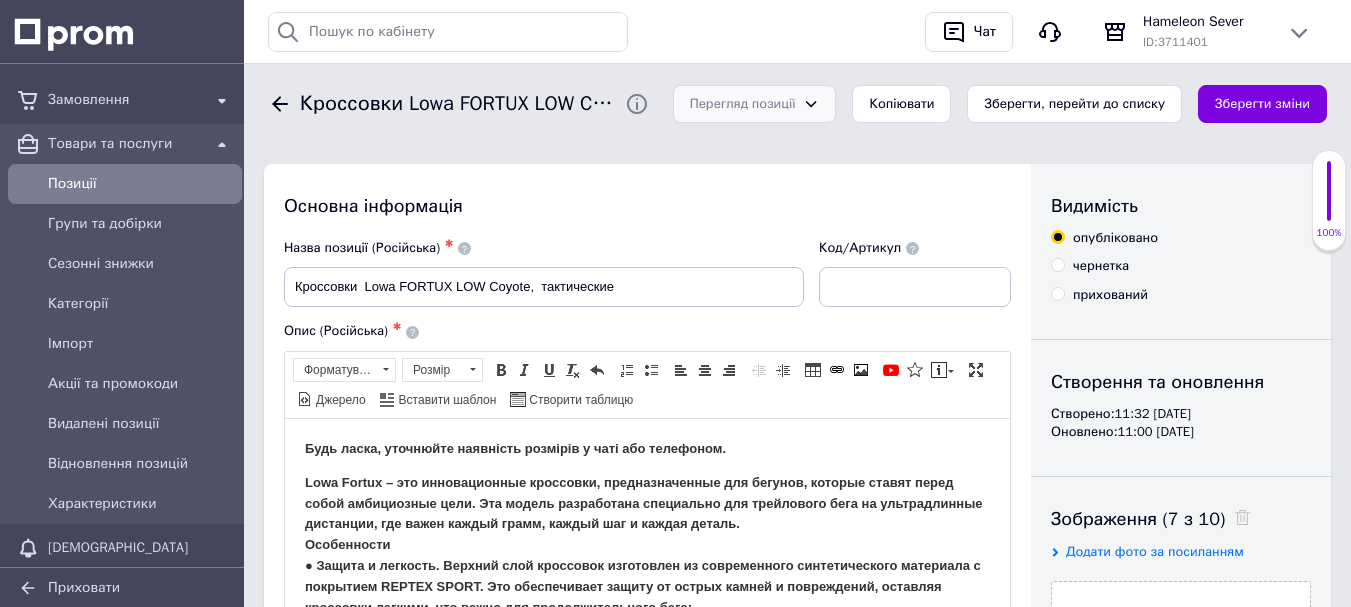 scroll, scrollTop: 0, scrollLeft: 0, axis: both 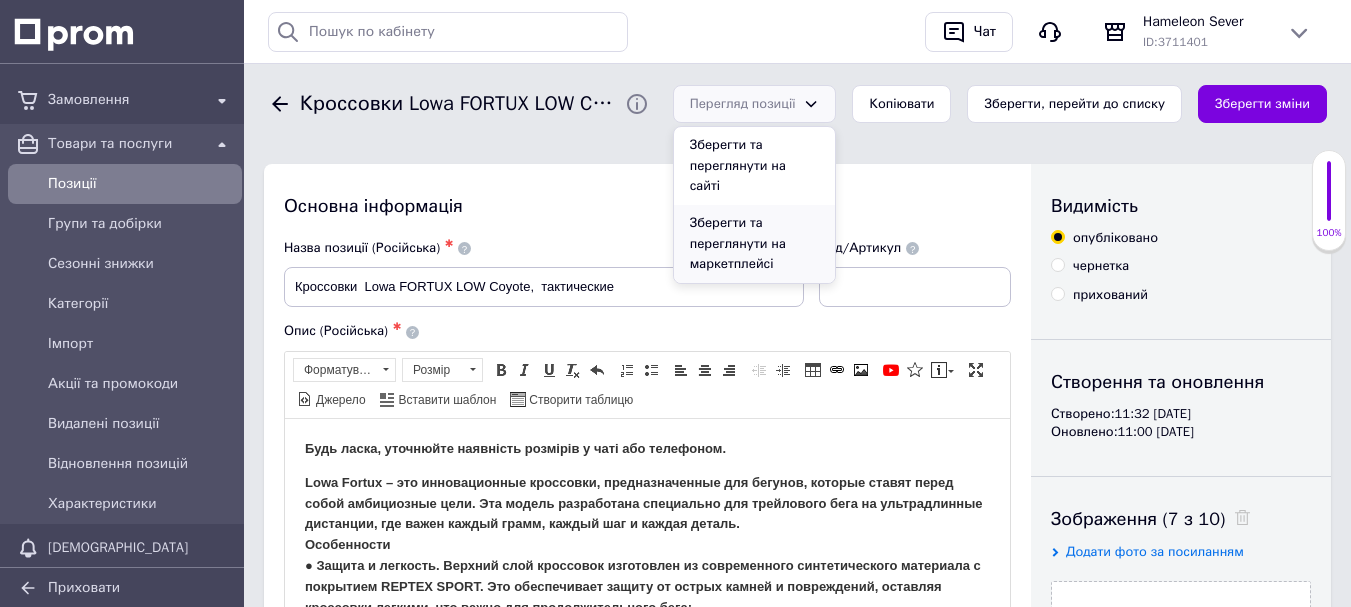 click on "Зберегти та переглянути на маркетплейсі" at bounding box center [755, 244] 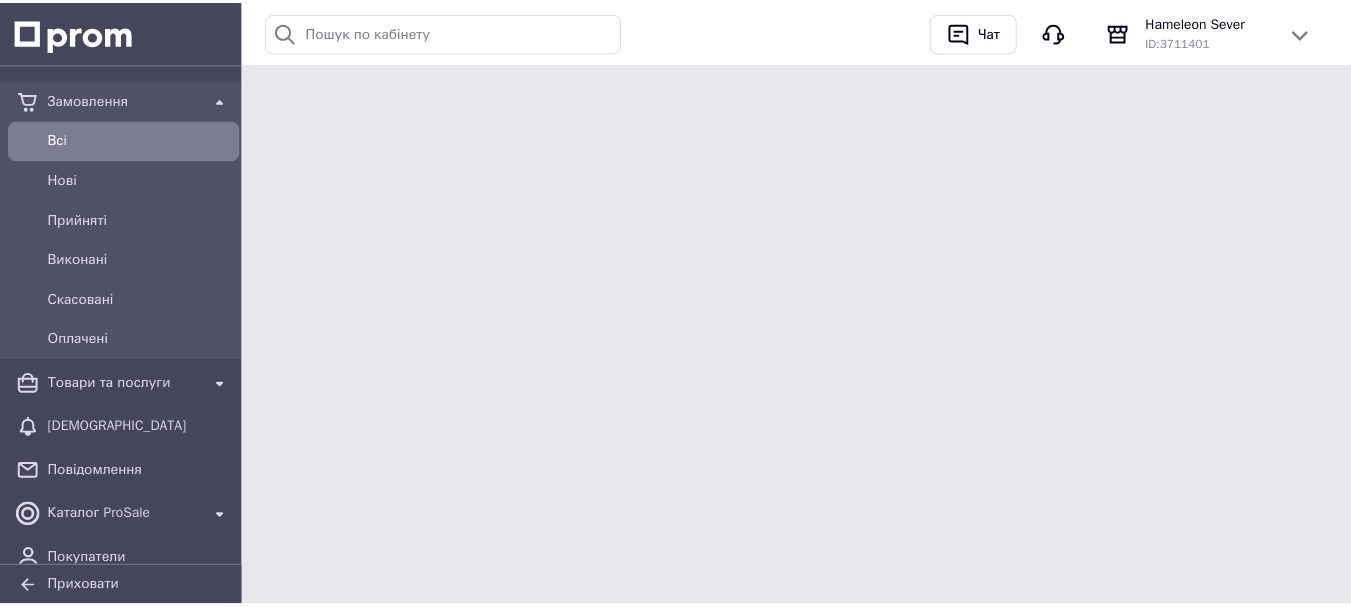 scroll, scrollTop: 0, scrollLeft: 0, axis: both 